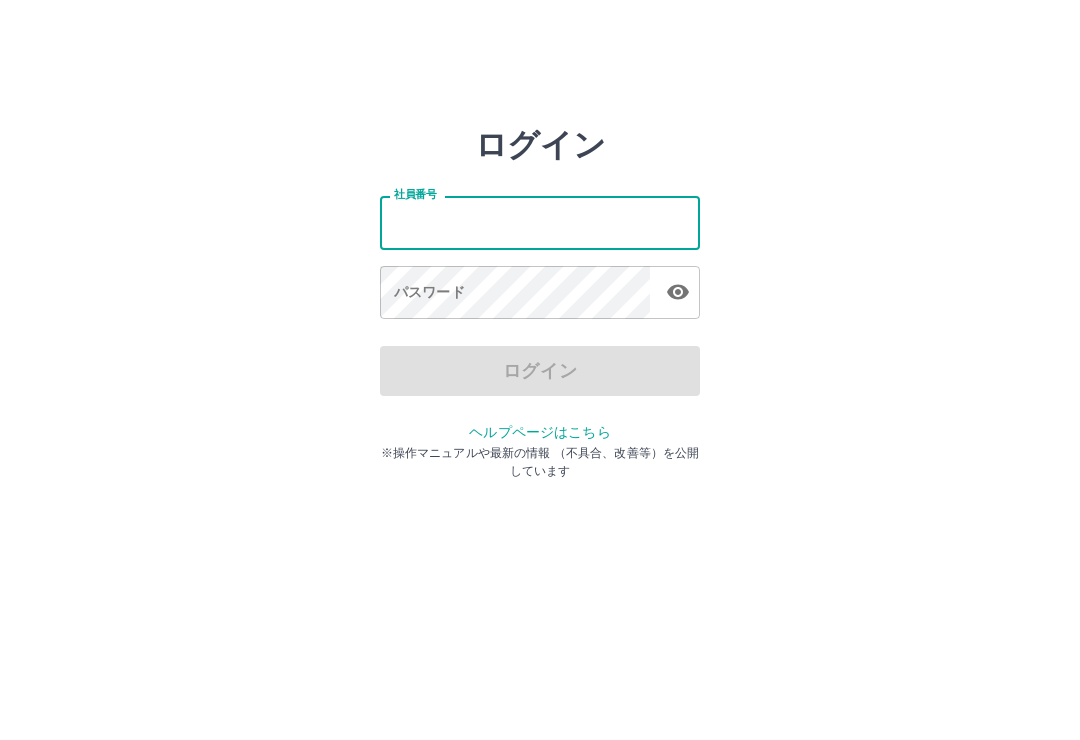 scroll, scrollTop: 0, scrollLeft: 0, axis: both 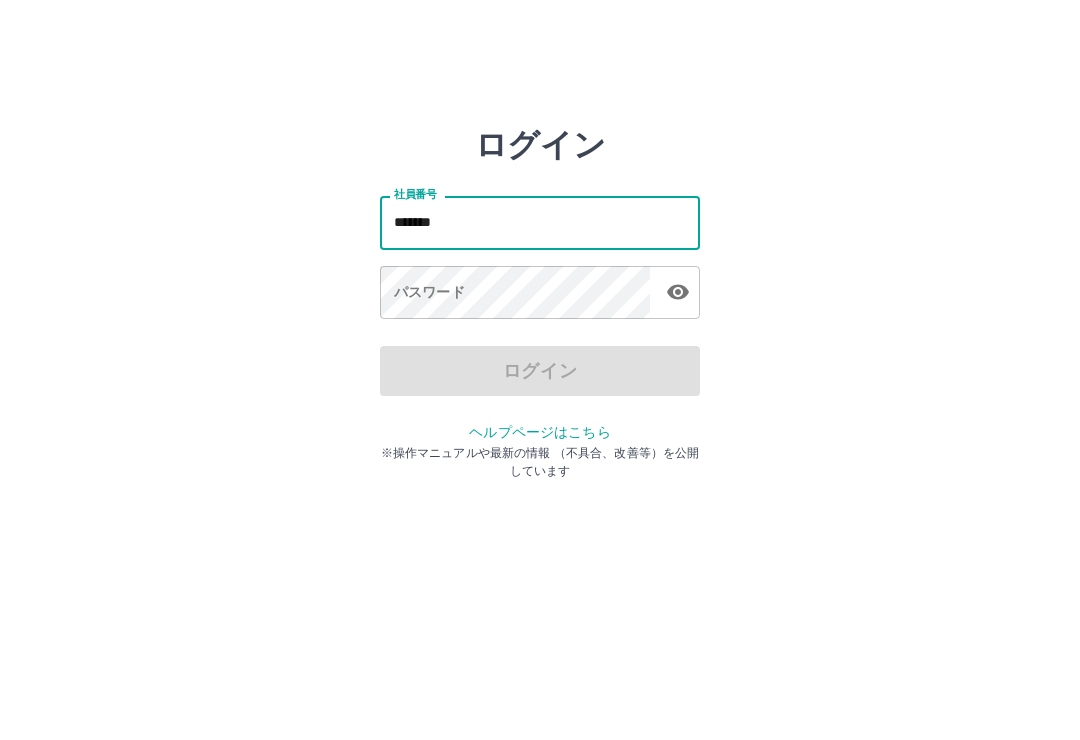type on "*******" 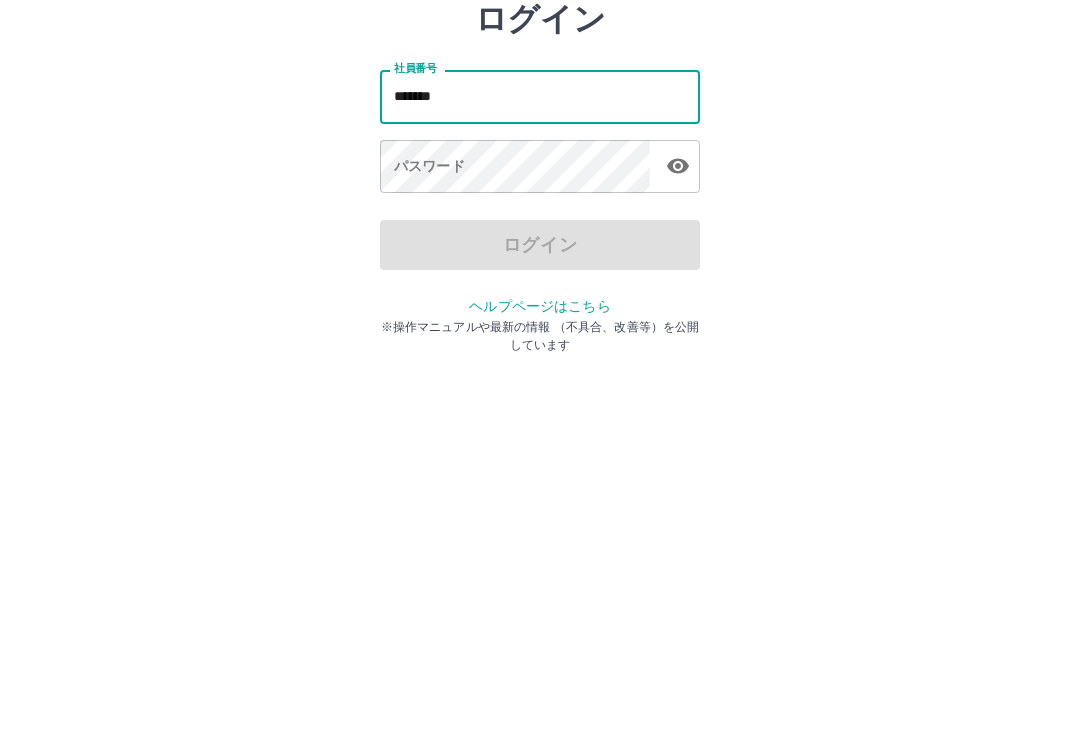 click on "パスワード パスワード" at bounding box center (540, 294) 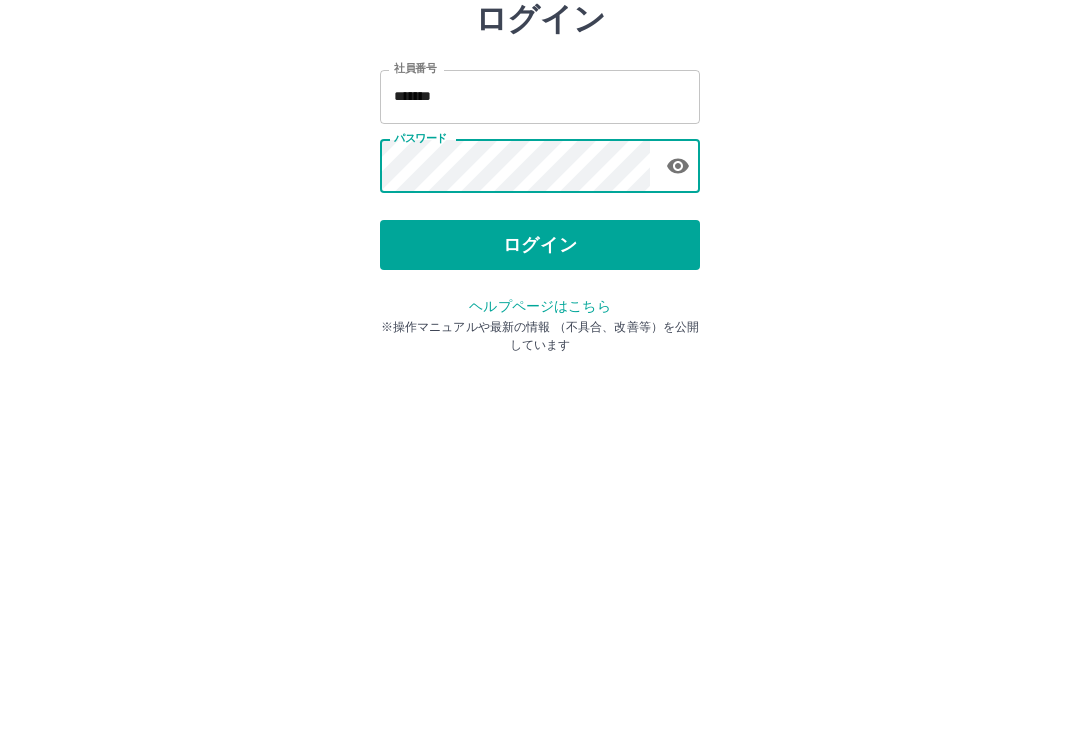 click on "ログイン" at bounding box center [540, 371] 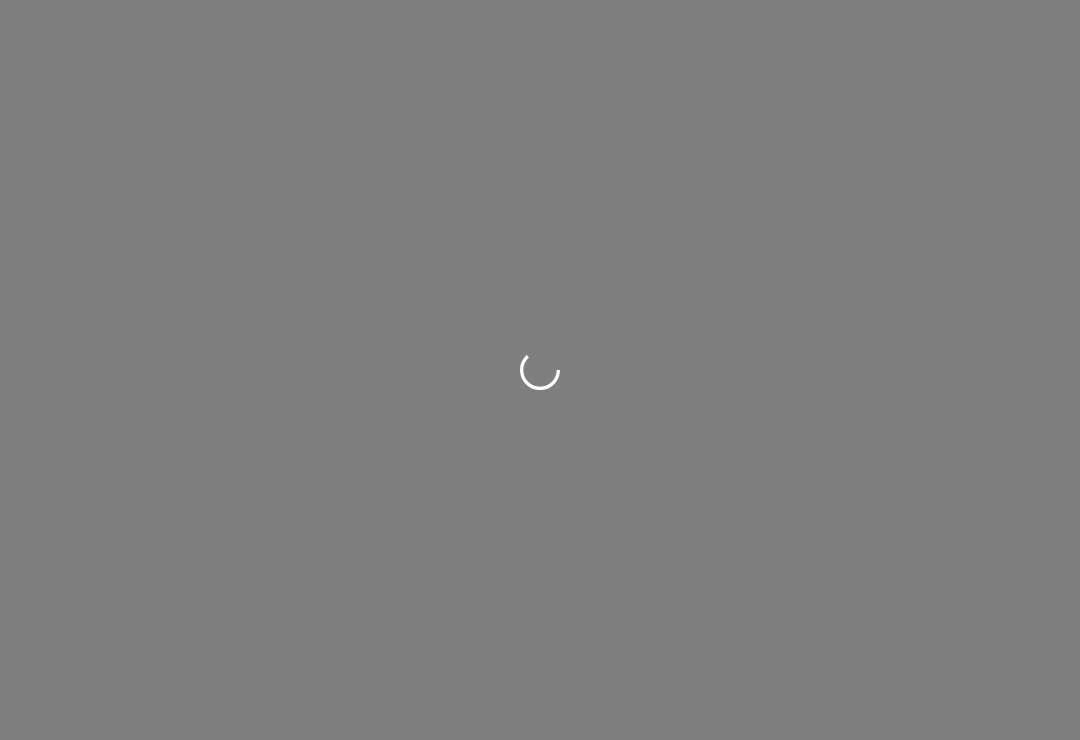scroll, scrollTop: 0, scrollLeft: 0, axis: both 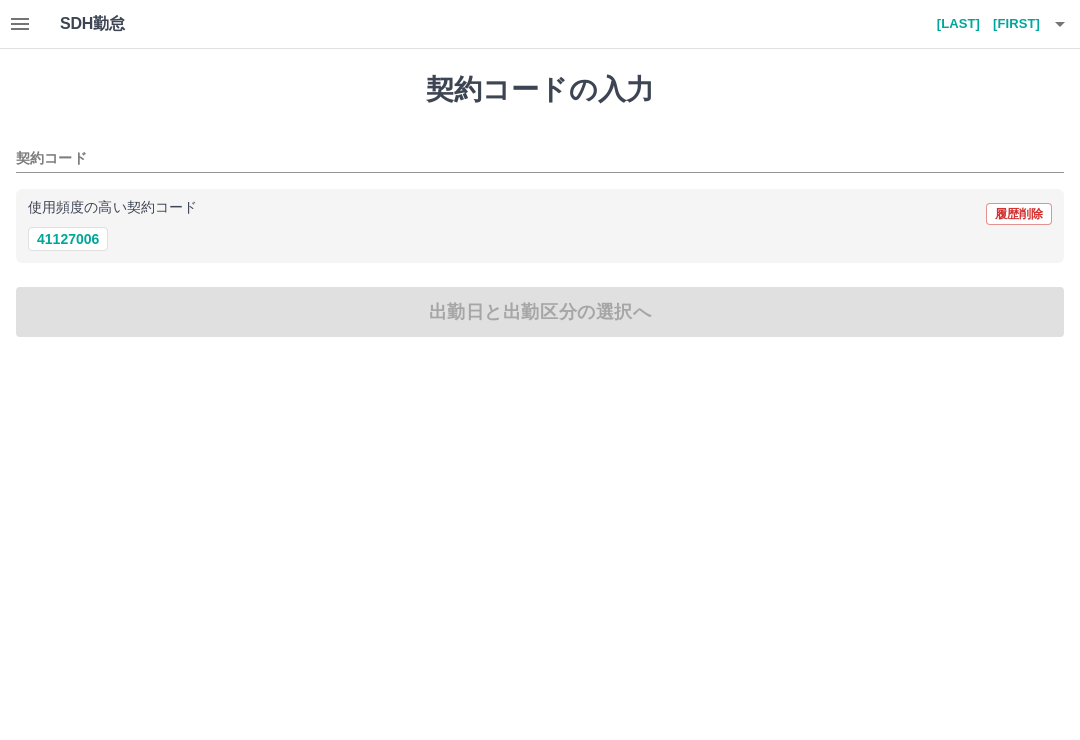 click on "41127006" at bounding box center [68, 239] 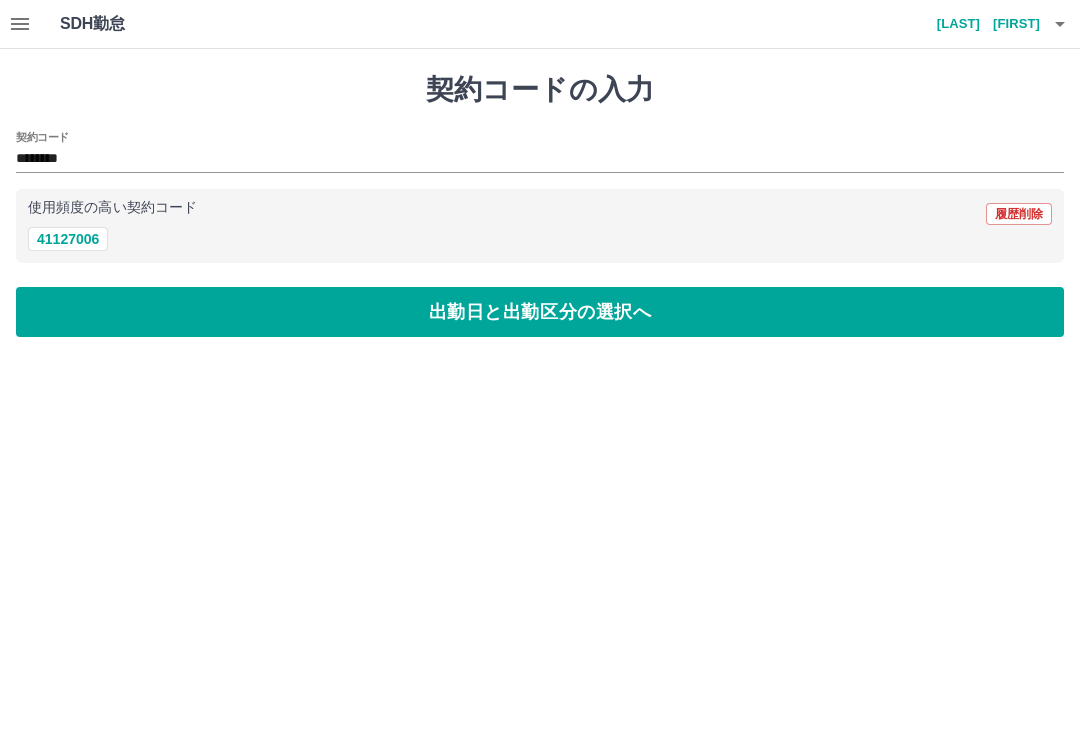 click on "出勤日と出勤区分の選択へ" at bounding box center (540, 312) 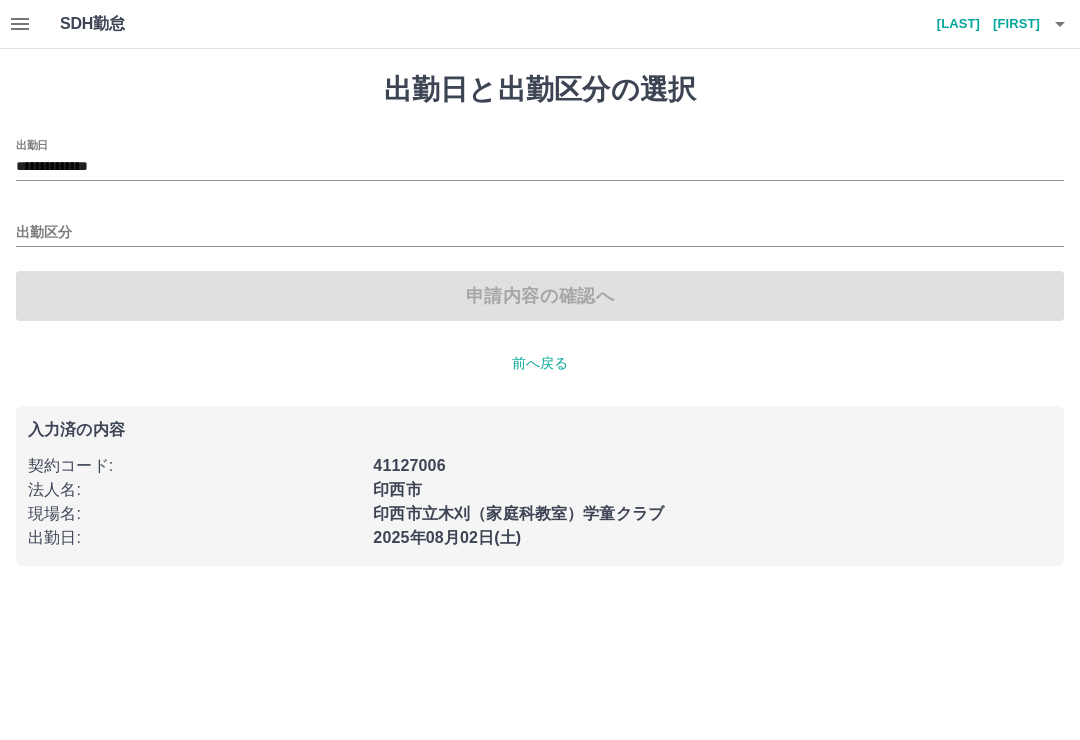 click on "出勤区分" at bounding box center (540, 233) 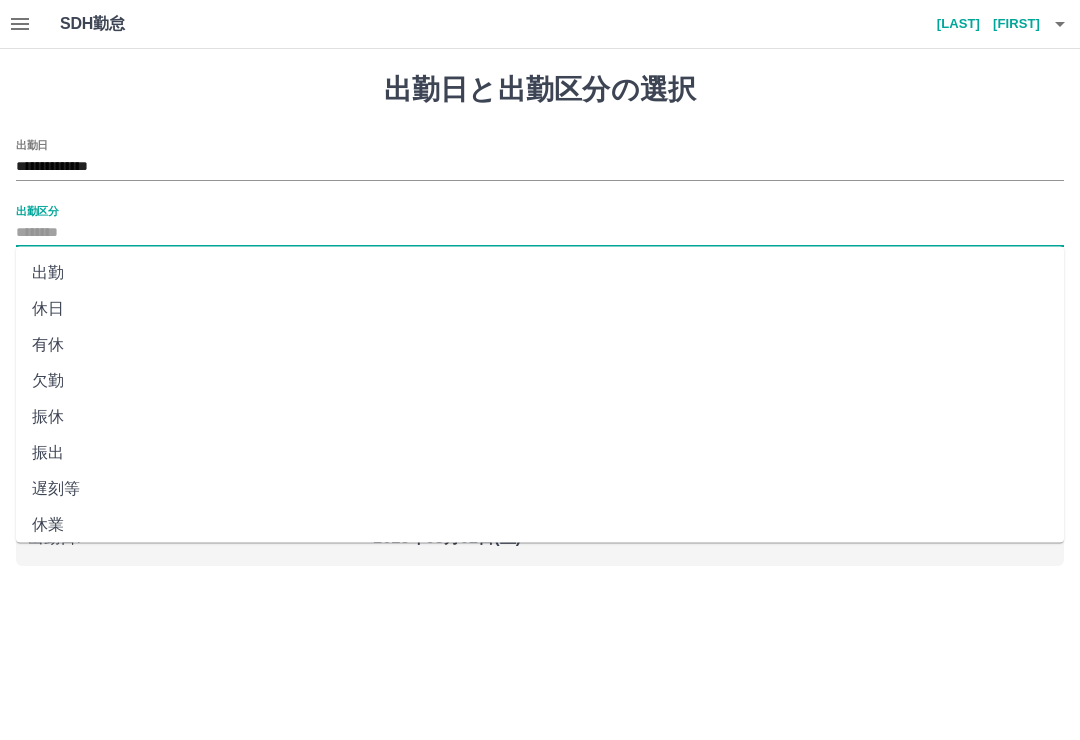 click on "出勤" at bounding box center (540, 273) 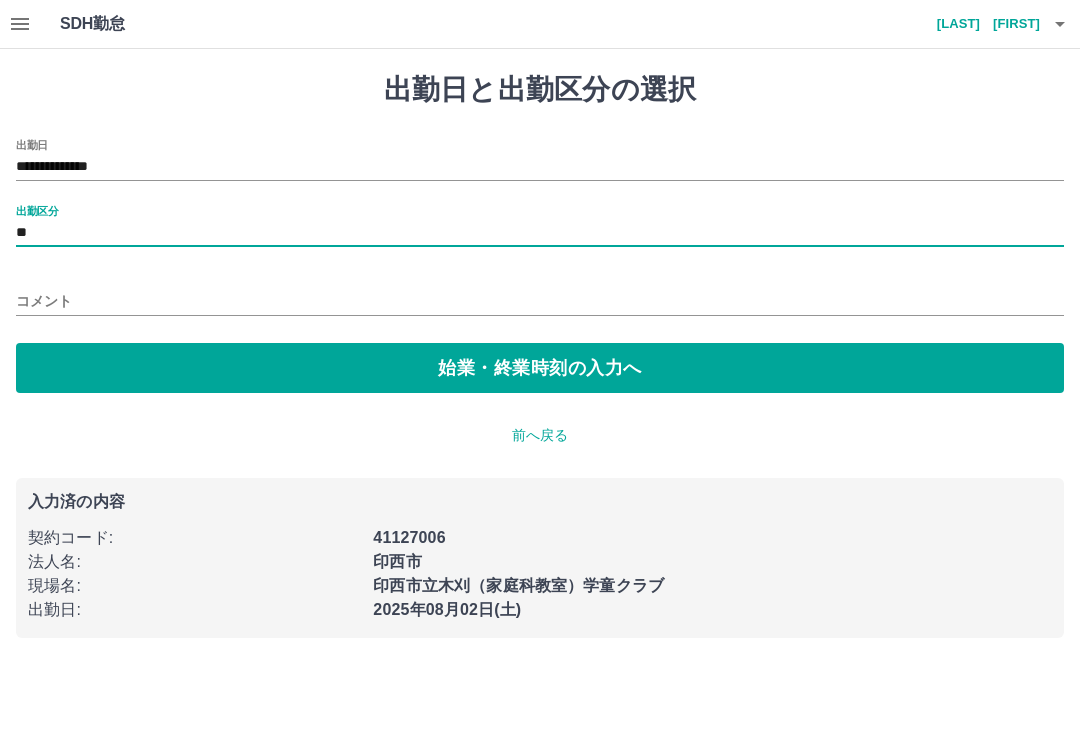 click on "**" at bounding box center [540, 233] 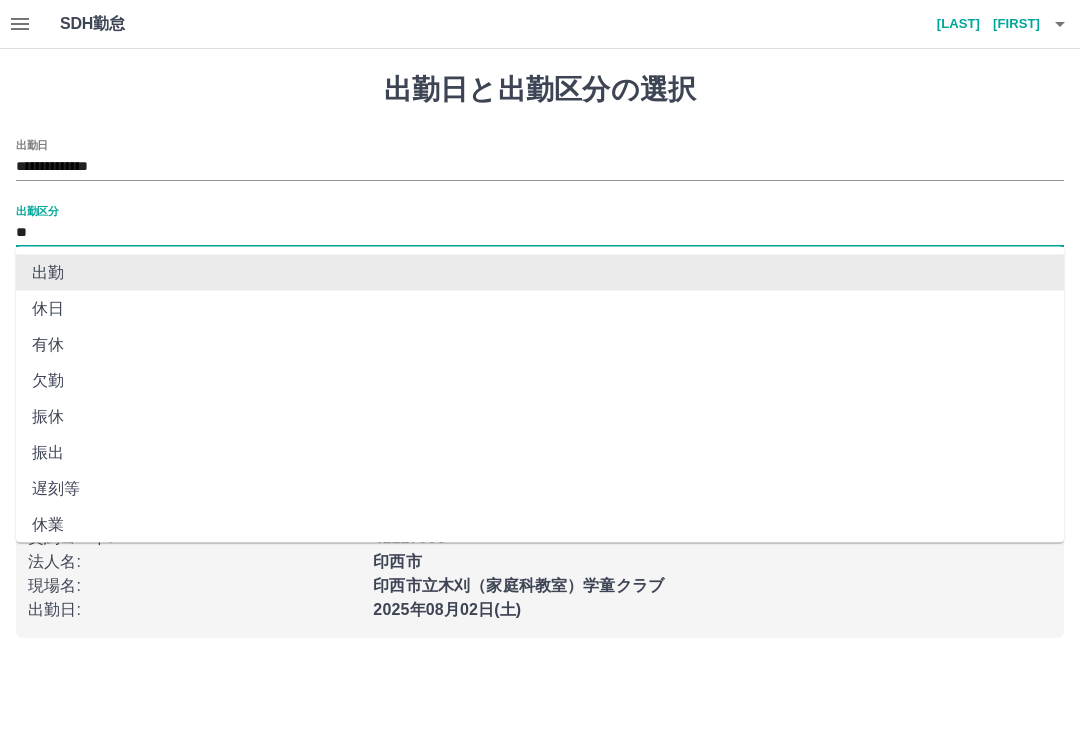 click on "出勤" at bounding box center (540, 273) 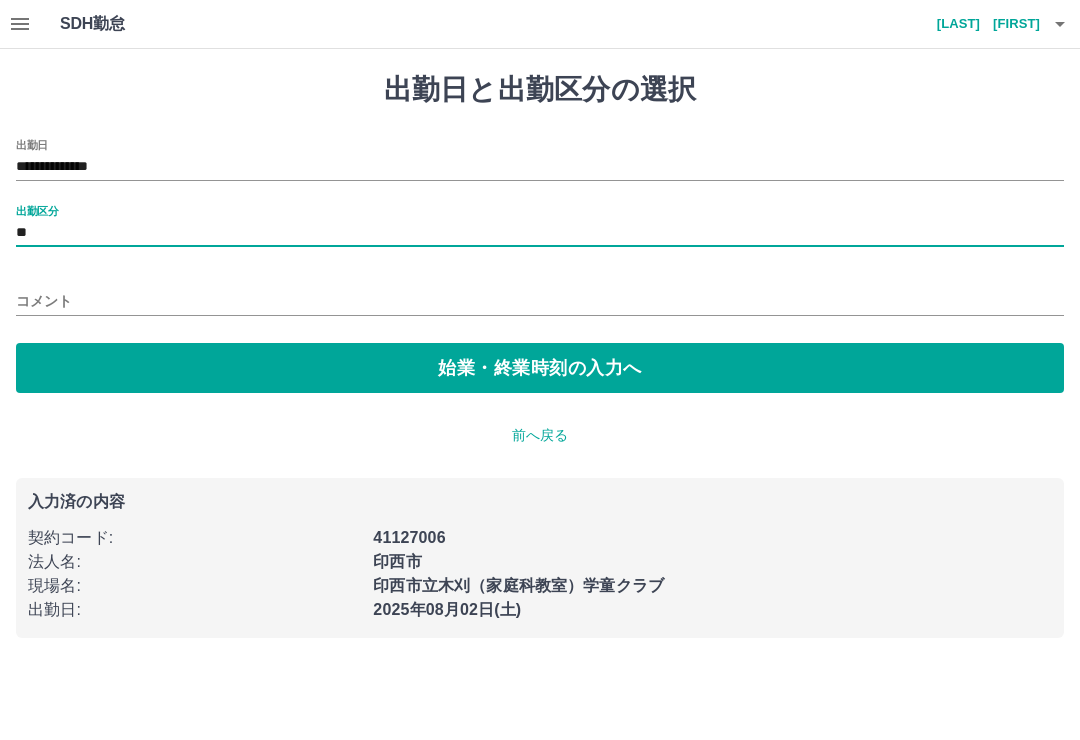 click on "始業・終業時刻の入力へ" at bounding box center (540, 368) 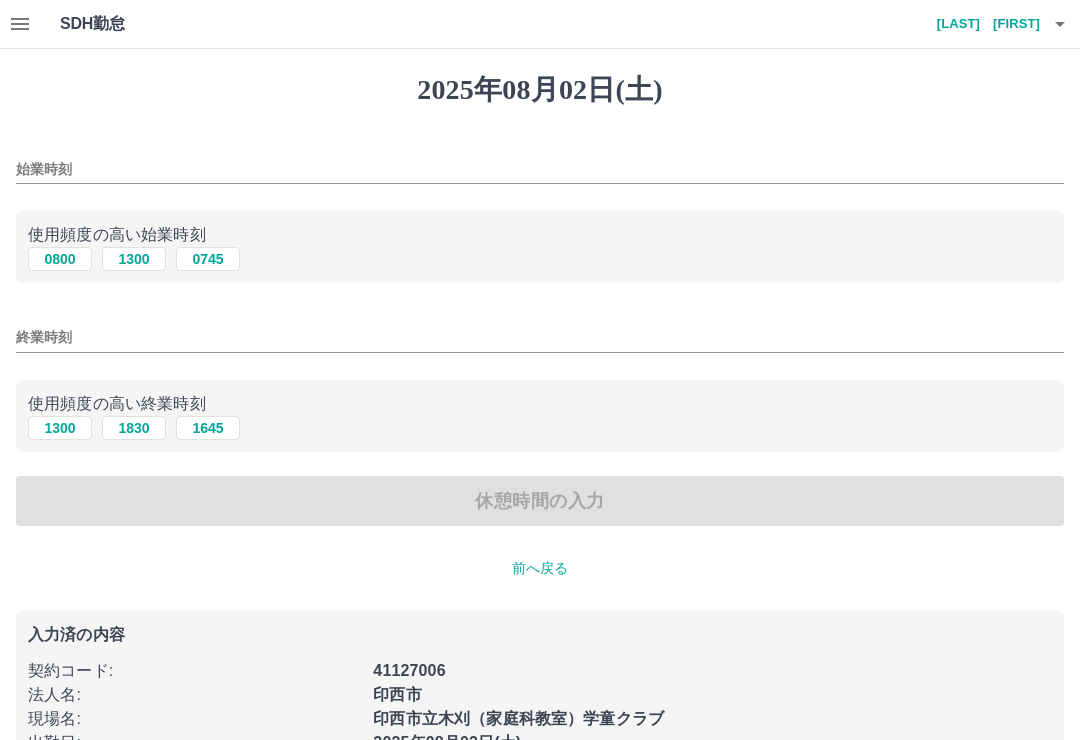 click on "0800" at bounding box center [60, 259] 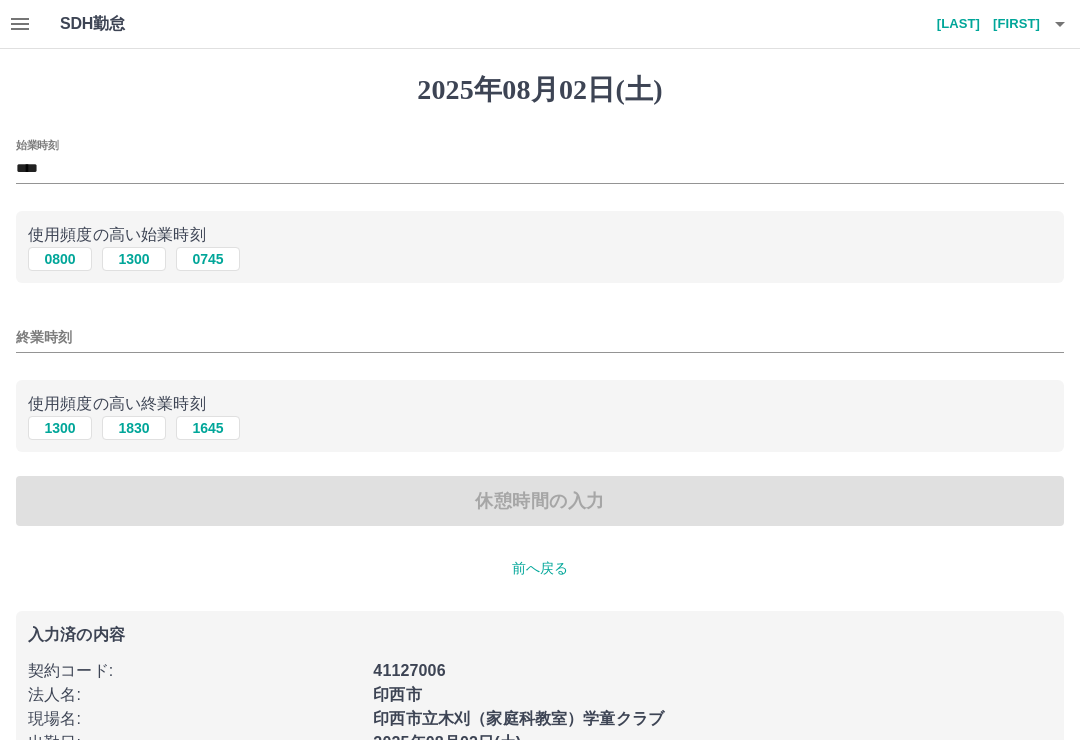 click on "終業時刻" at bounding box center (540, 337) 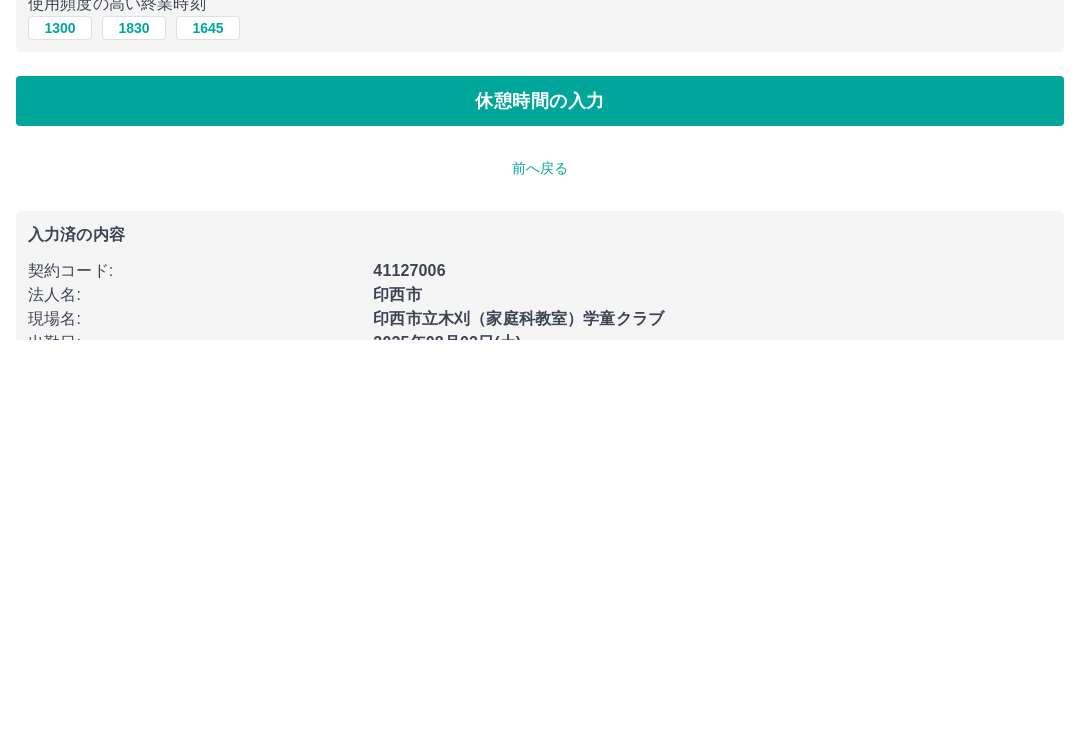 type on "****" 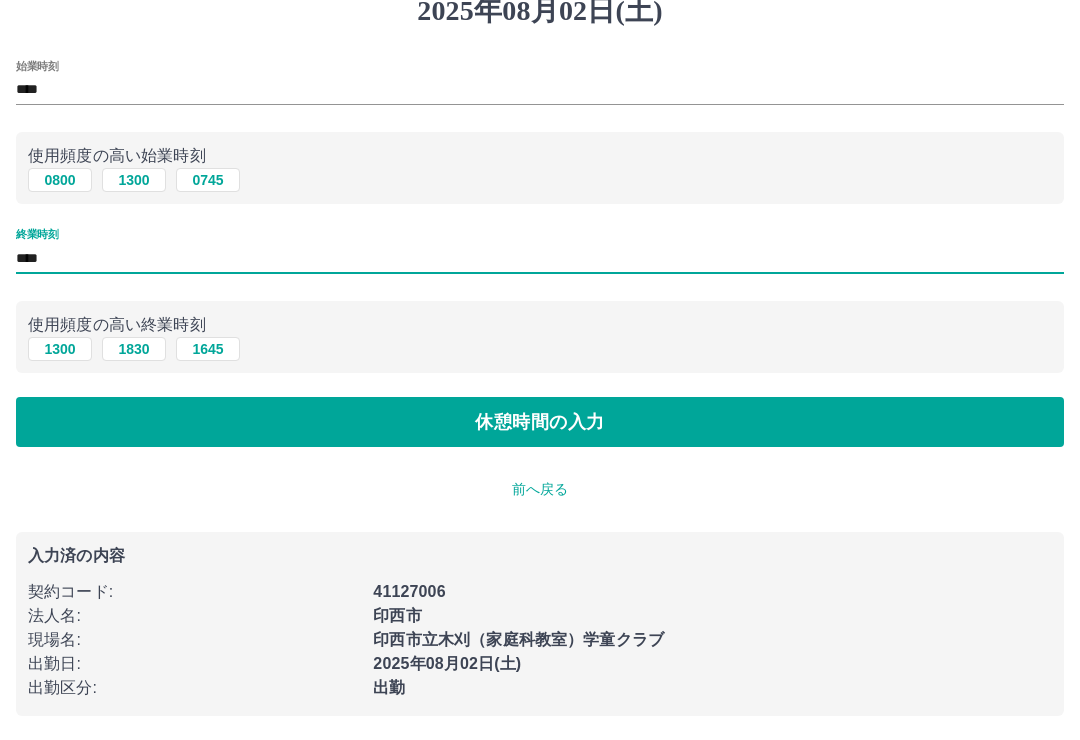 scroll, scrollTop: 0, scrollLeft: 0, axis: both 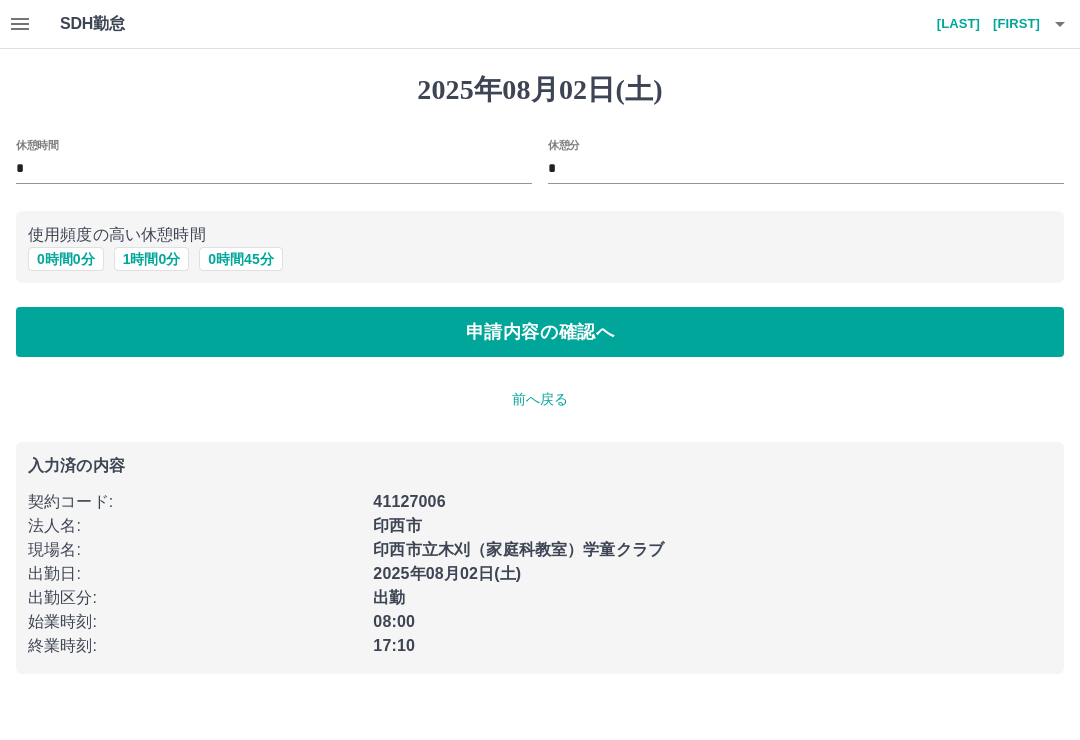 click on "1 時間 0 分" at bounding box center [152, 259] 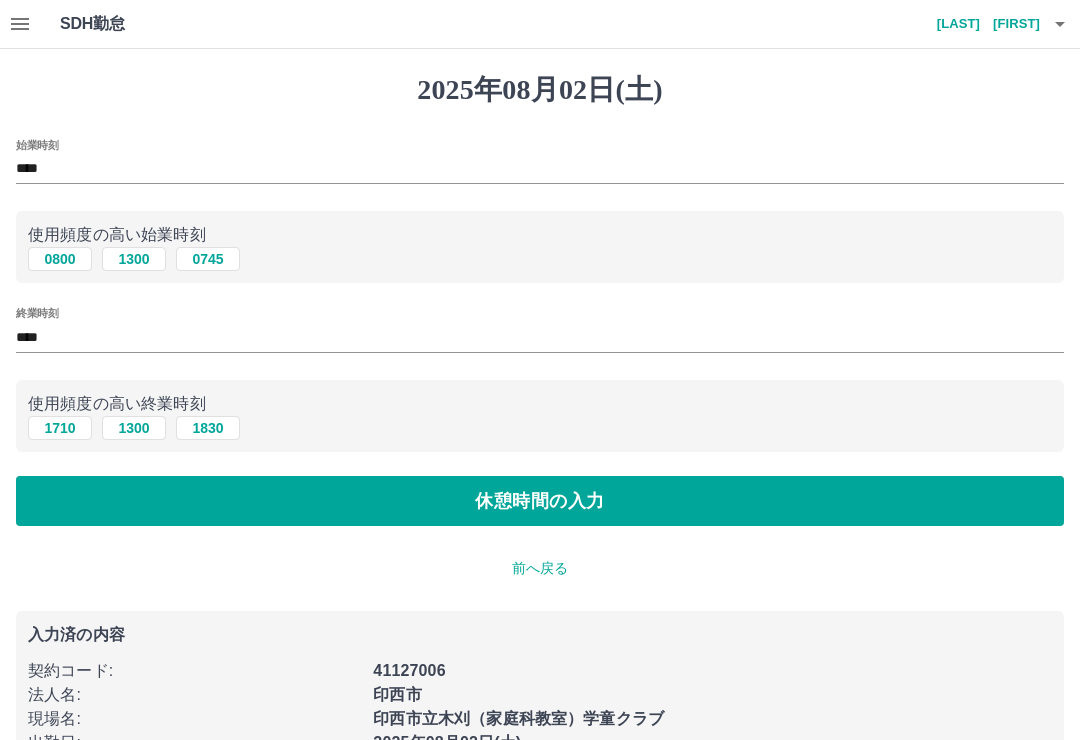 click on "****" at bounding box center (540, 337) 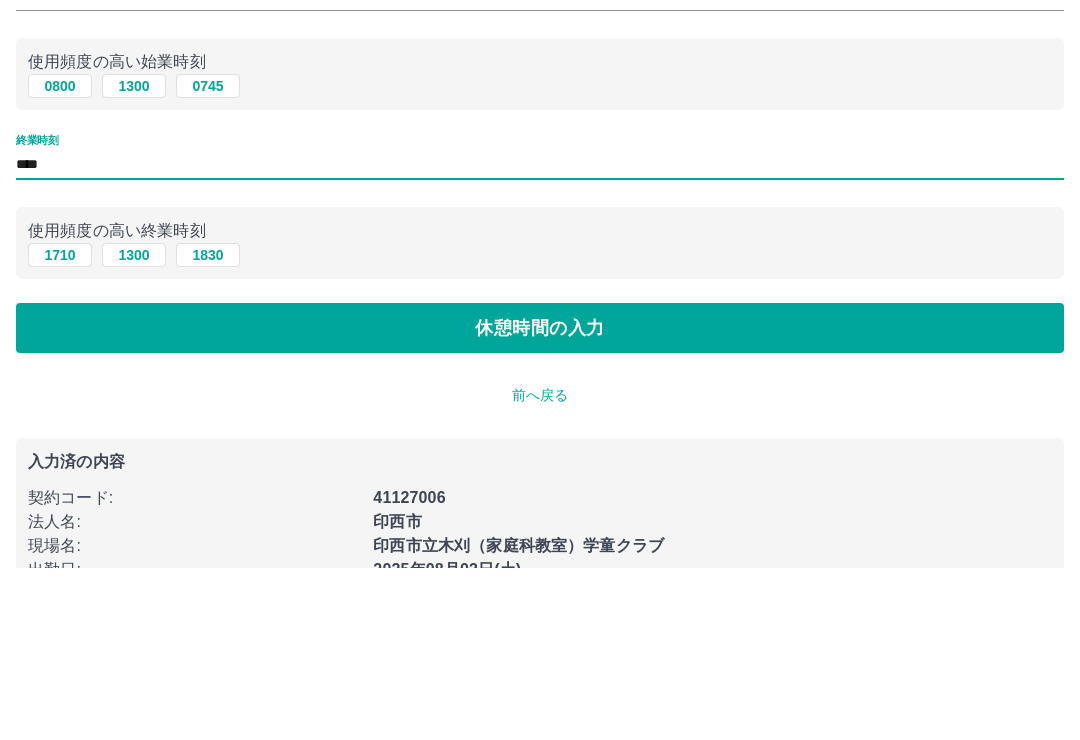 click on "****" at bounding box center [540, 337] 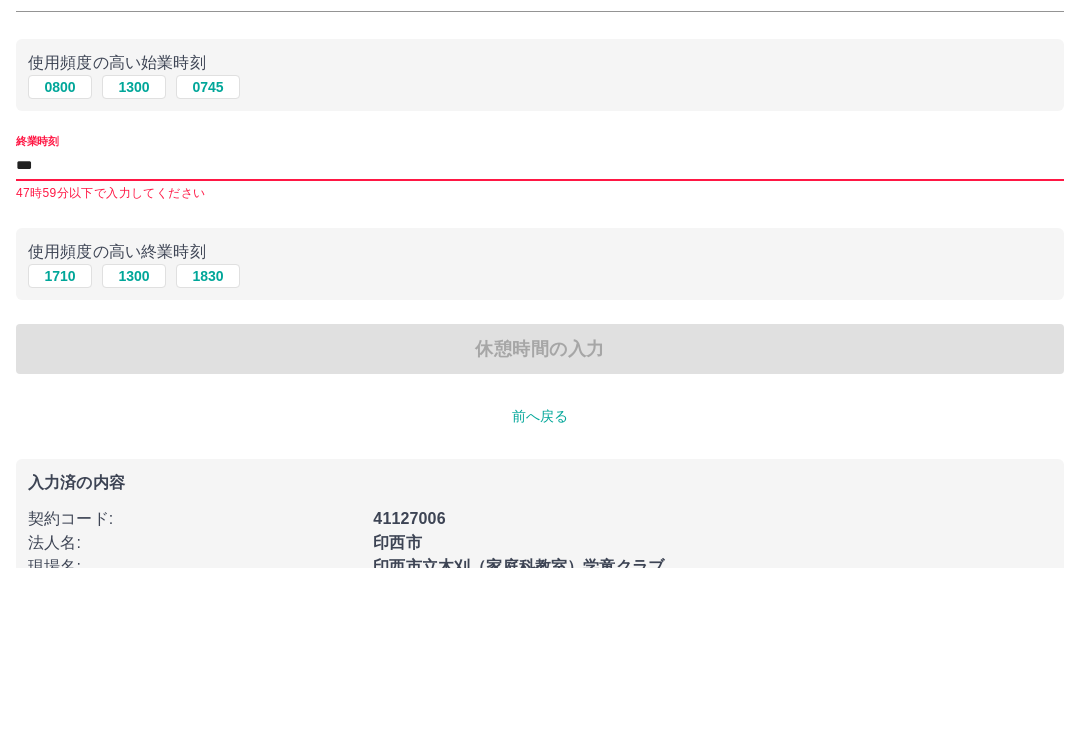 type on "****" 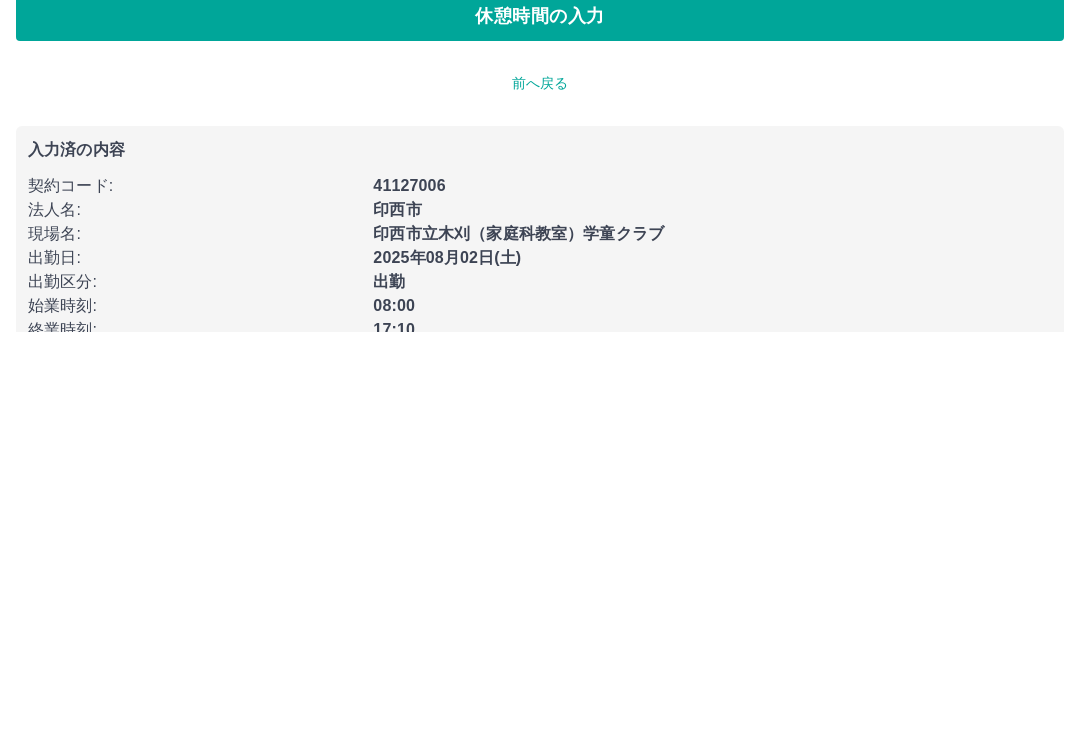scroll, scrollTop: 129, scrollLeft: 0, axis: vertical 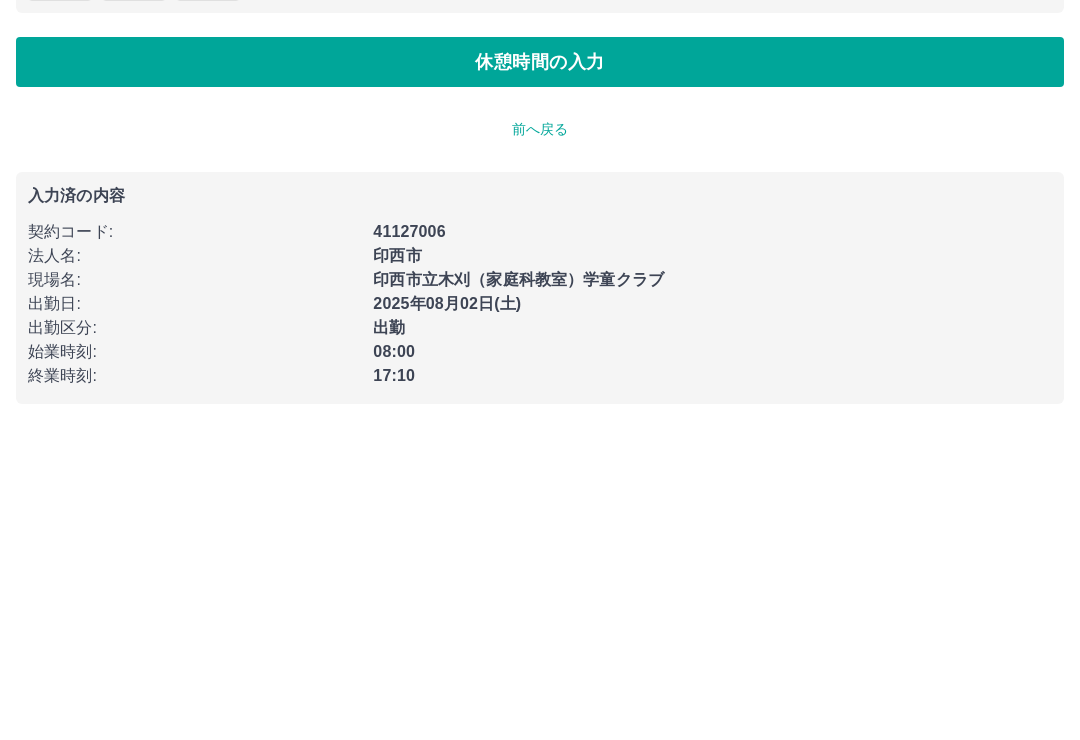 click on "休憩時間の入力" at bounding box center (540, 374) 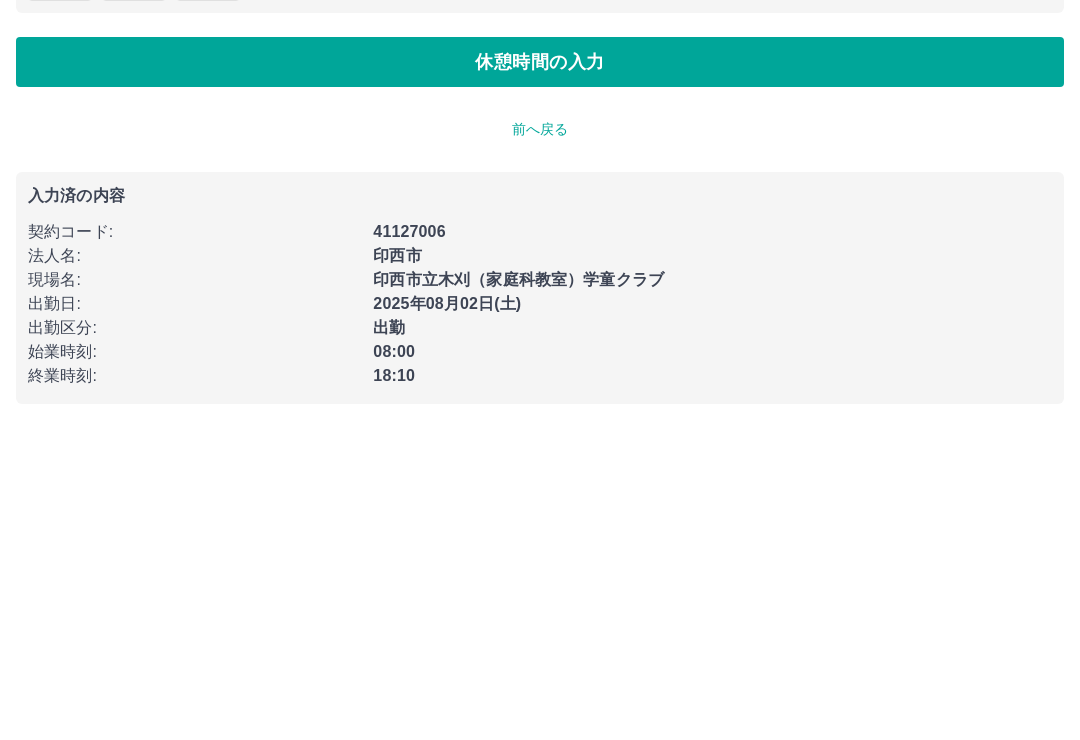 scroll, scrollTop: 0, scrollLeft: 0, axis: both 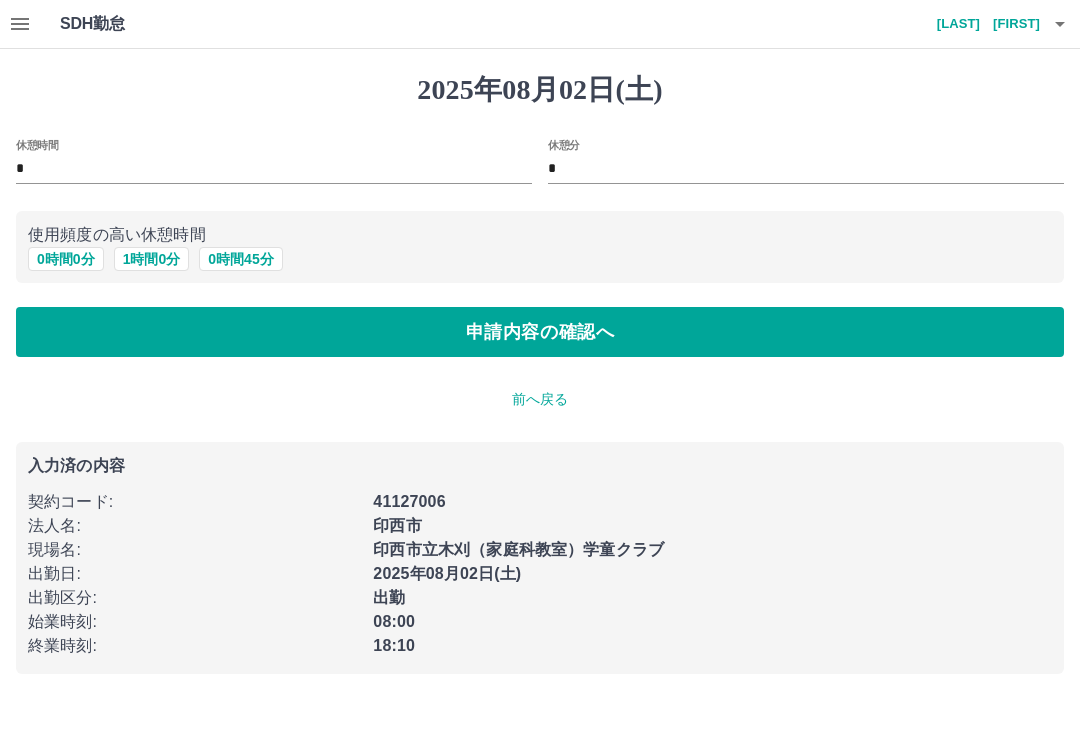 click on "申請内容の確認へ" at bounding box center [540, 332] 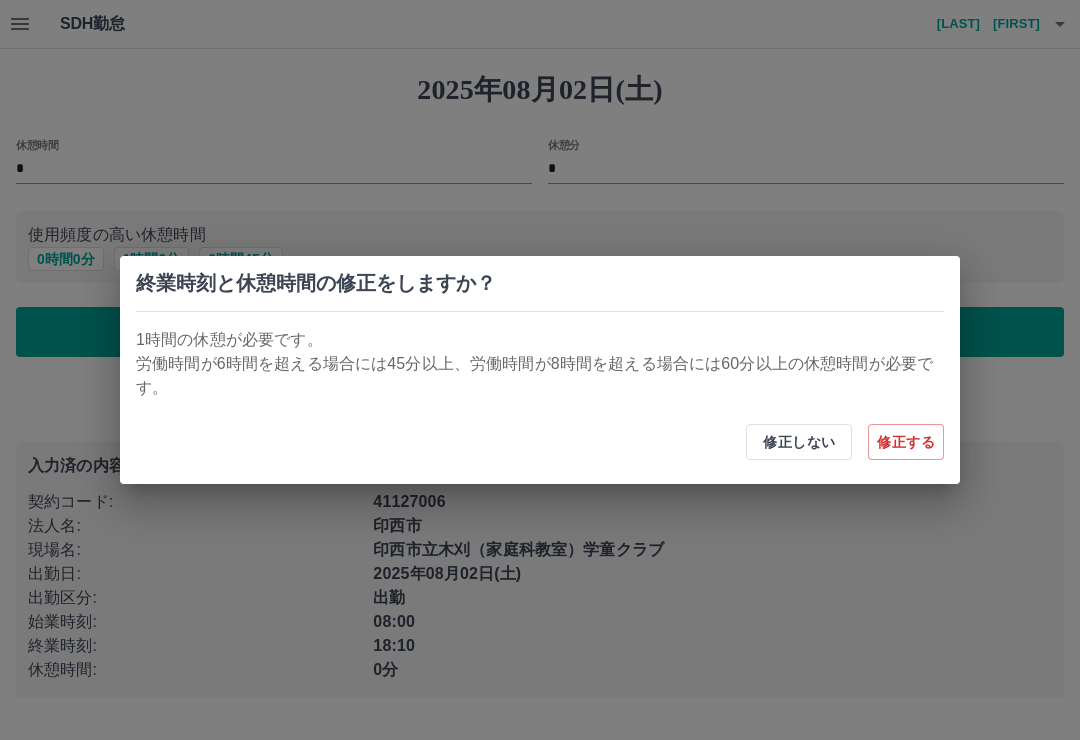 click on "修正する" at bounding box center (906, 442) 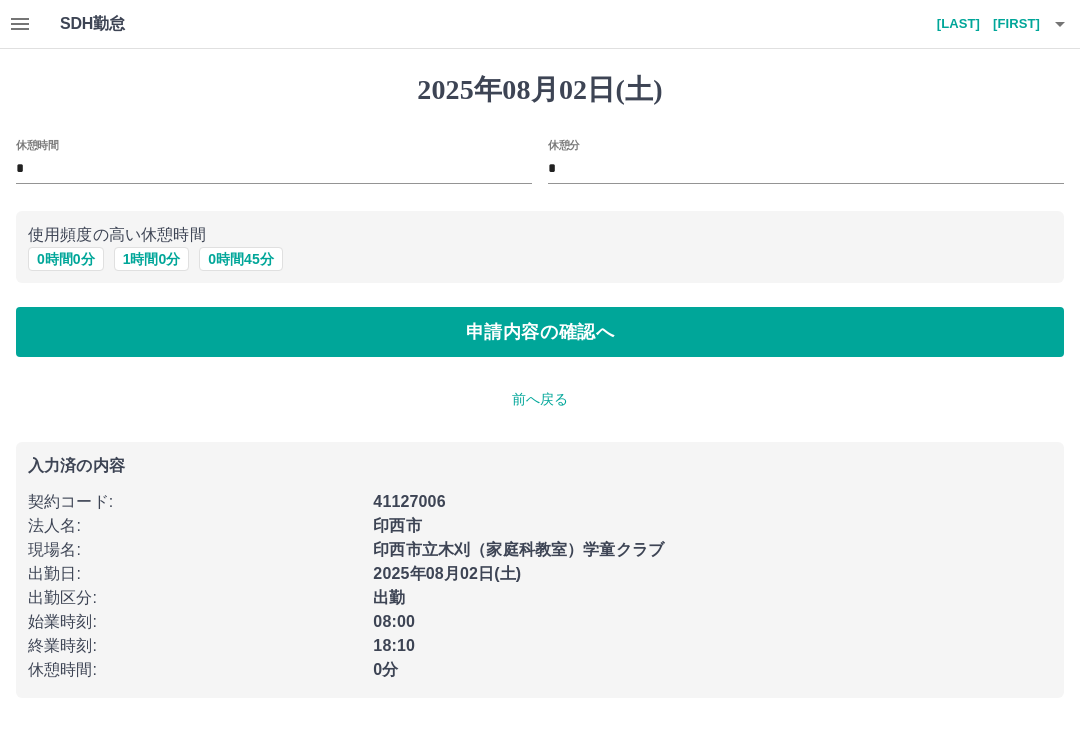 click on "申請内容の確認へ" at bounding box center (540, 332) 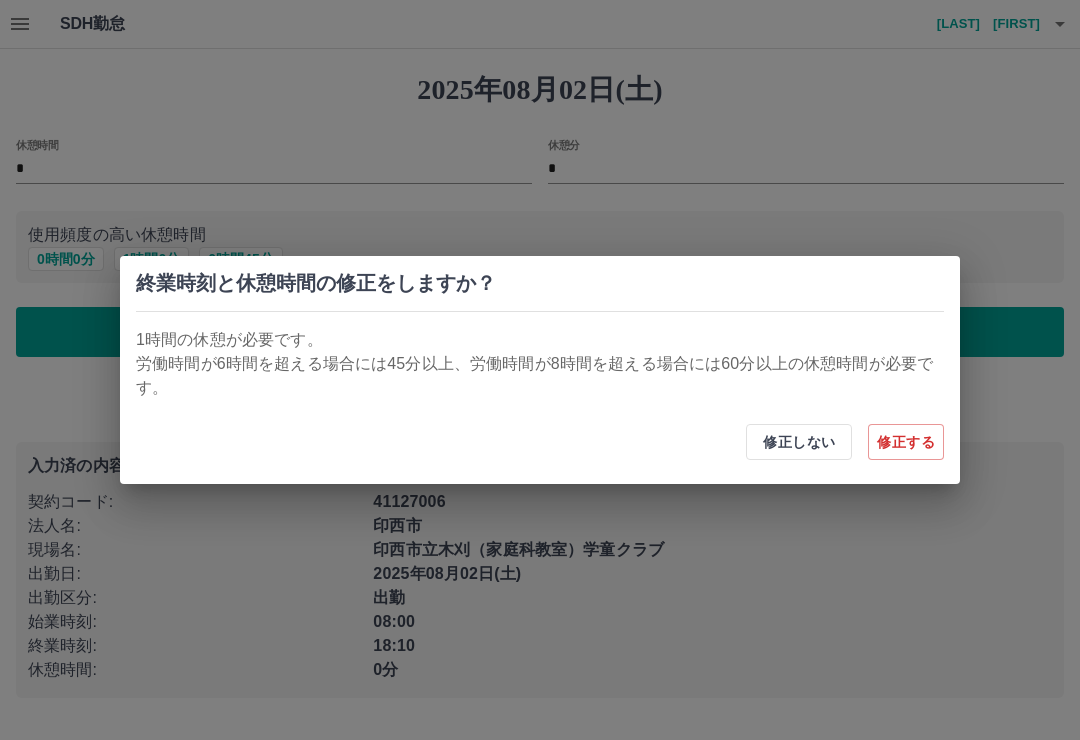 click on "修正する" at bounding box center (906, 442) 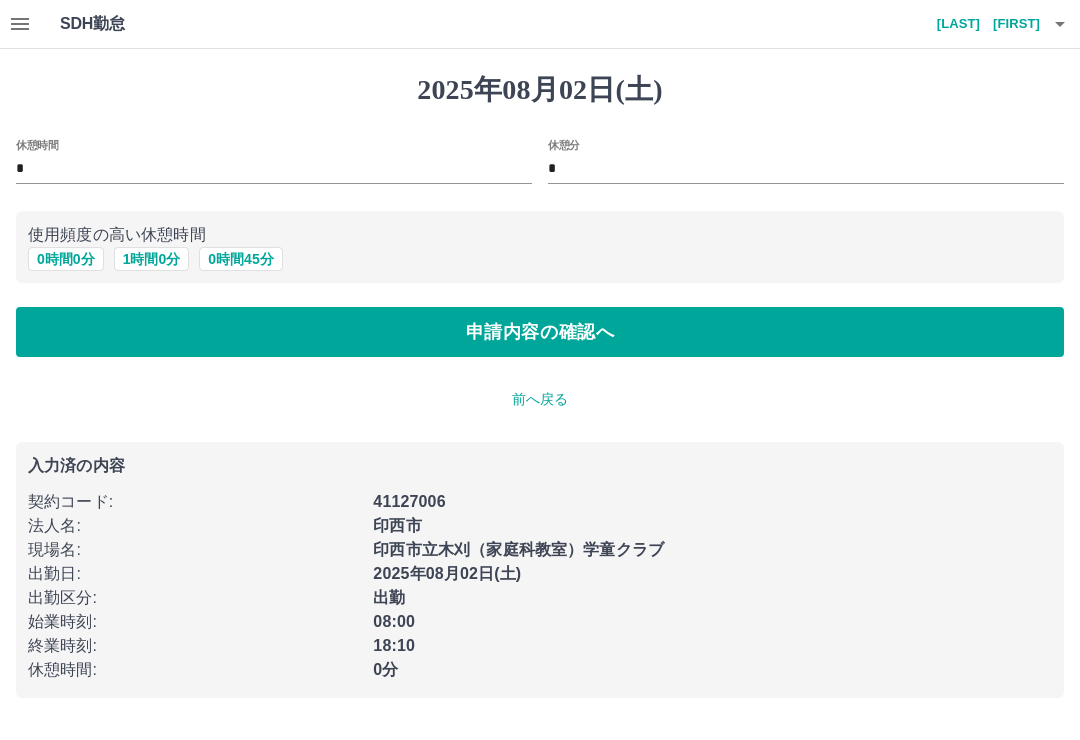 click on "*" at bounding box center [274, 169] 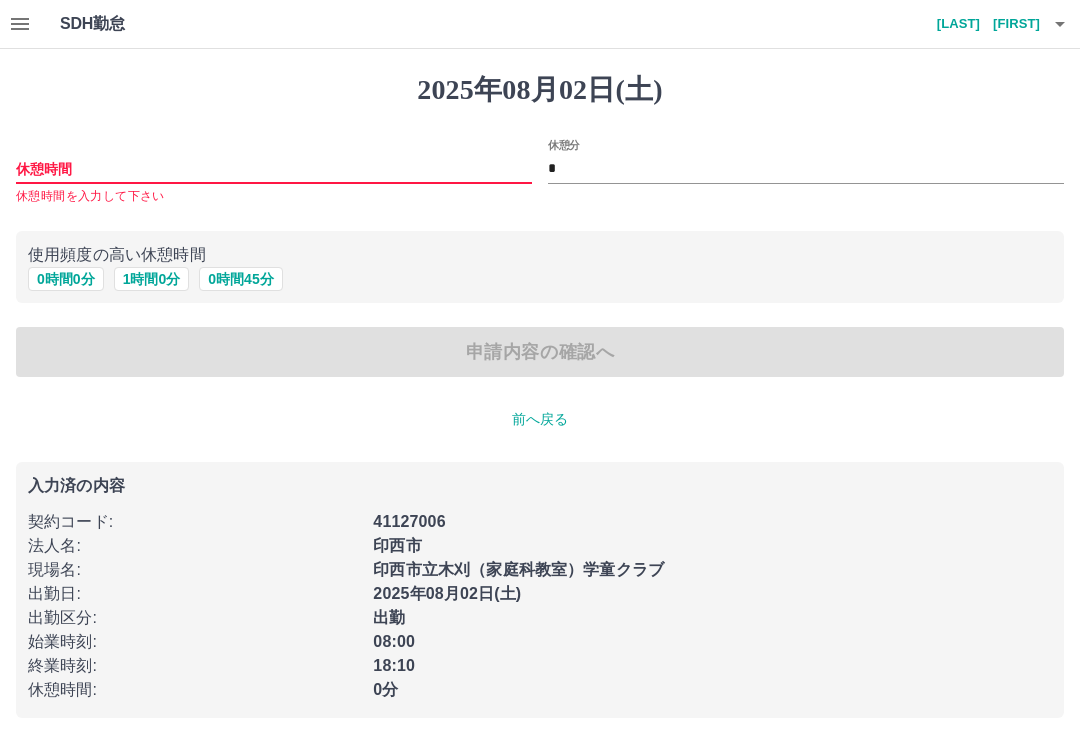 type on "*" 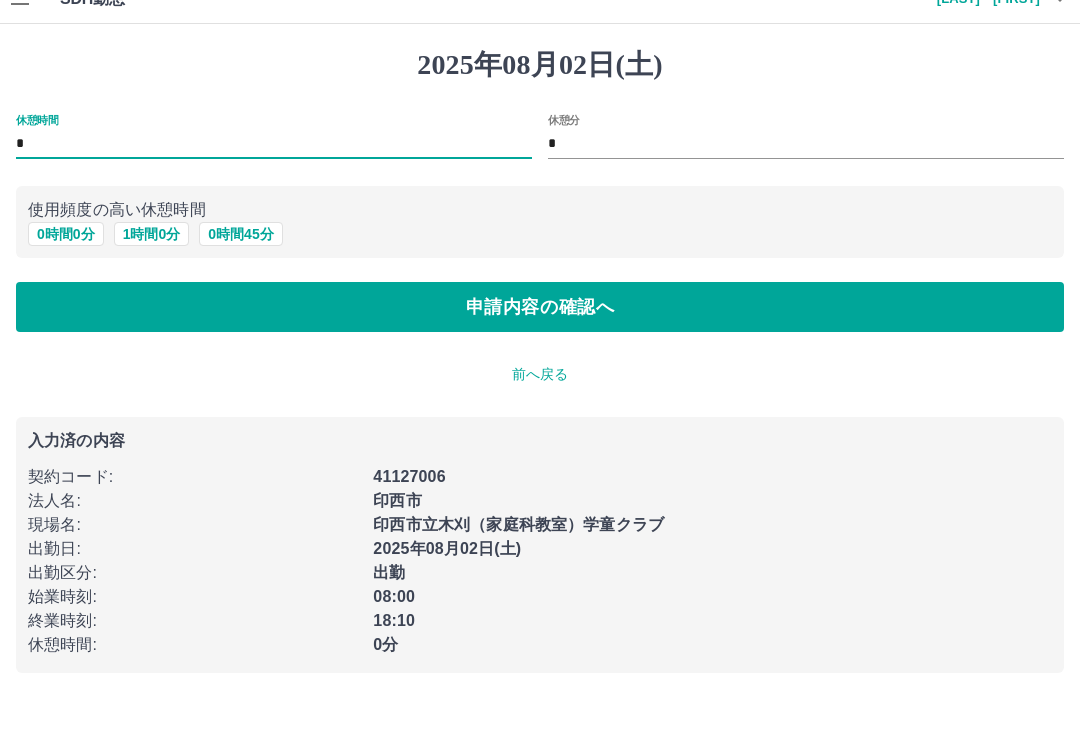 type on "*" 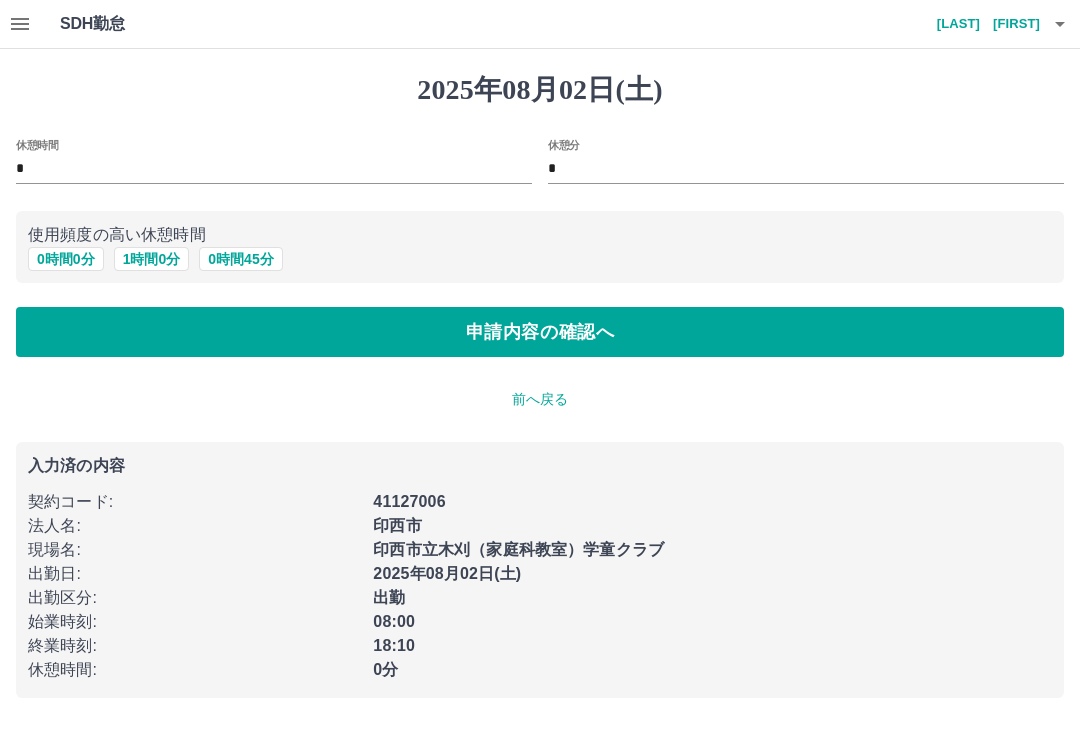 click on "1 時間 0 分" at bounding box center (152, 259) 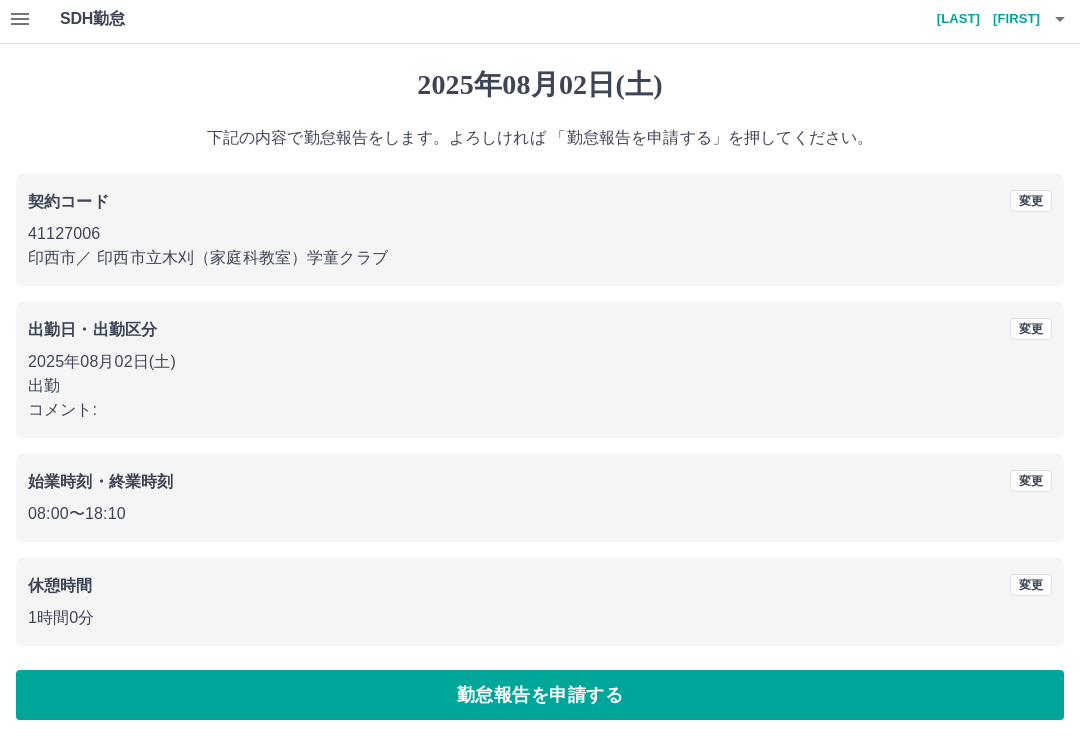 scroll, scrollTop: 8, scrollLeft: 0, axis: vertical 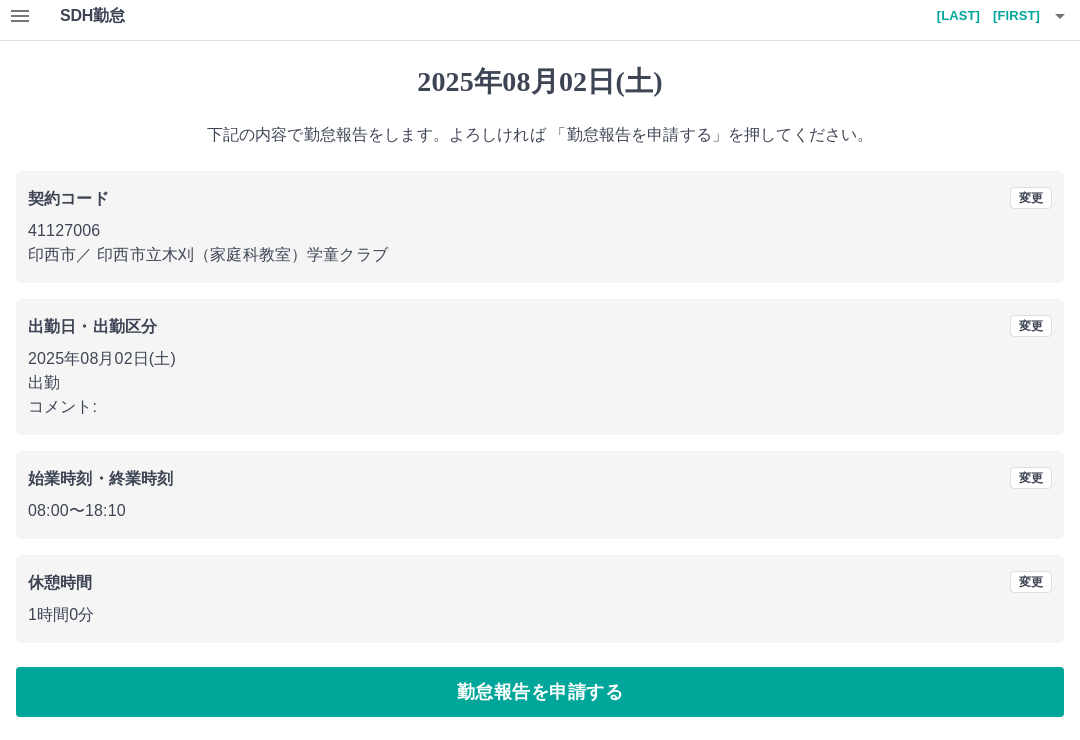 click on "勤怠報告を申請する" at bounding box center [540, 692] 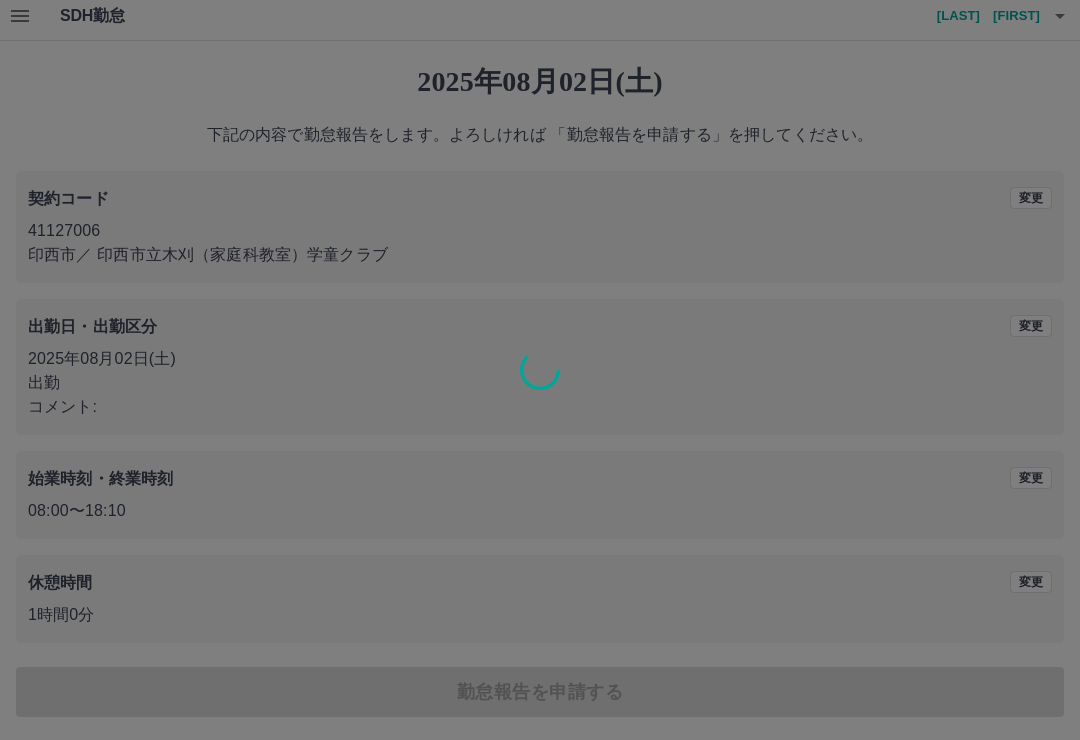 scroll, scrollTop: 0, scrollLeft: 0, axis: both 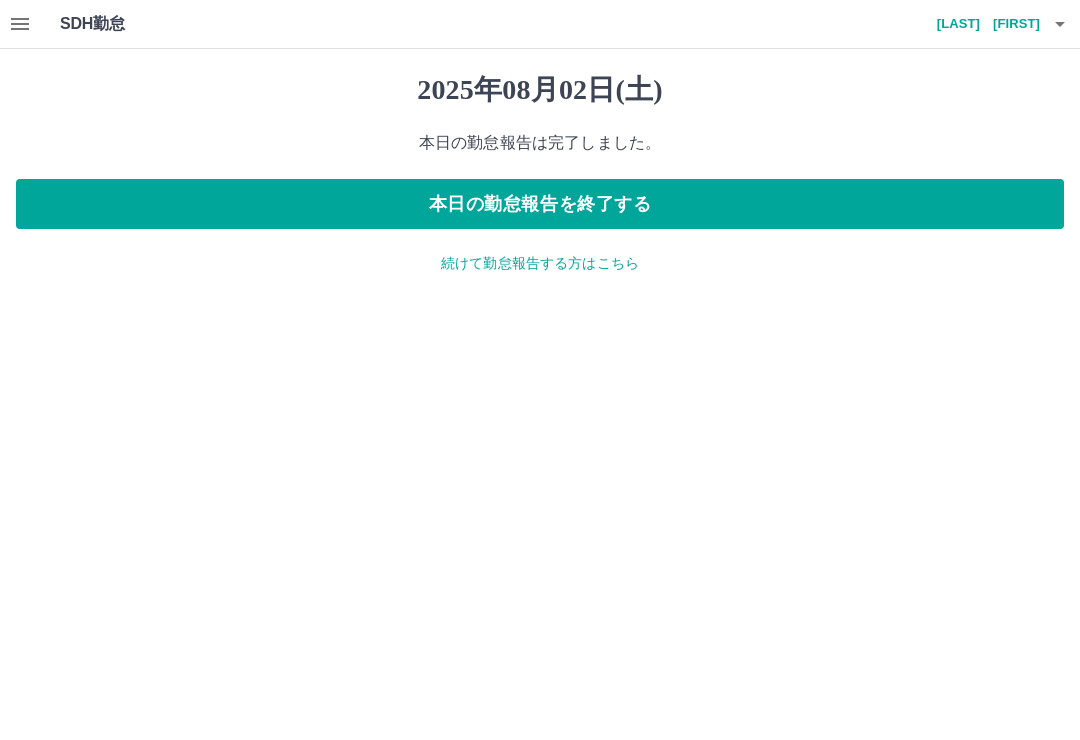 click on "本日の勤怠報告を終了する" at bounding box center (540, 204) 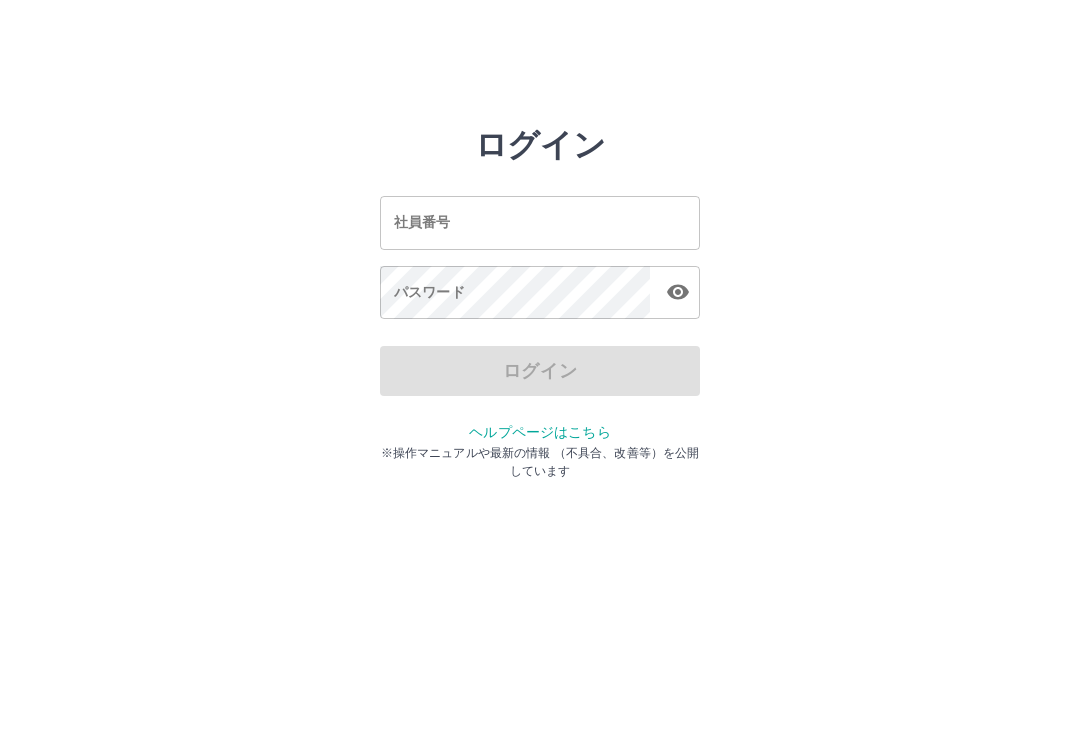 scroll, scrollTop: 0, scrollLeft: 0, axis: both 